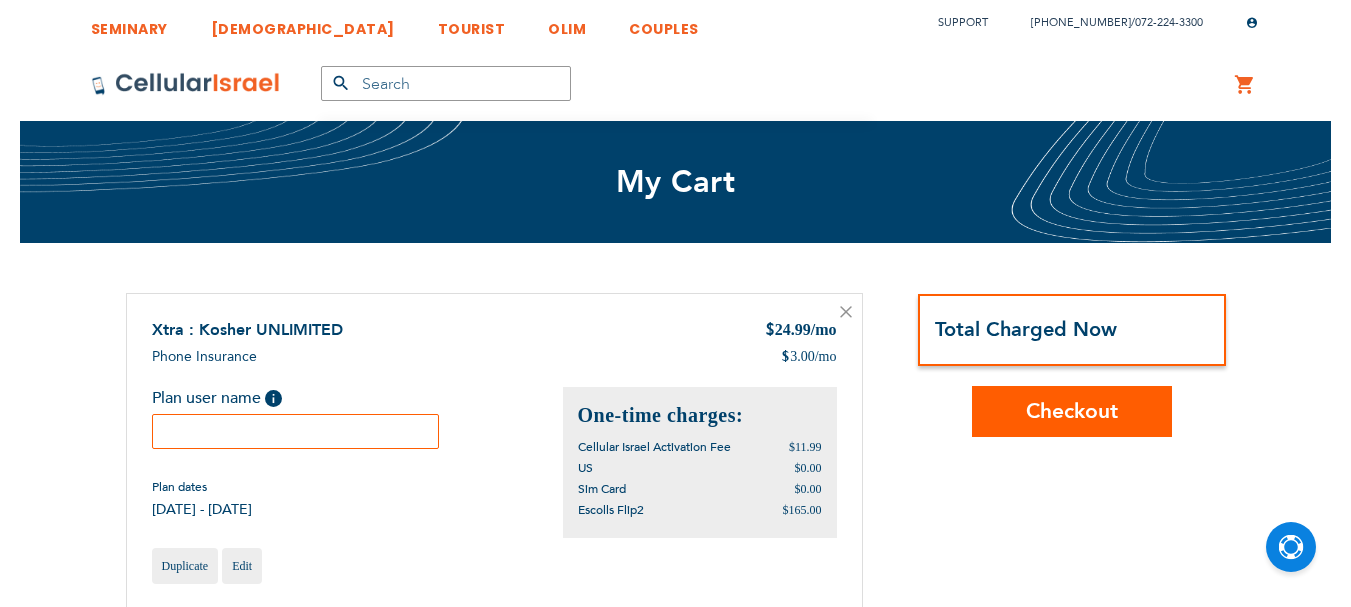 scroll, scrollTop: 0, scrollLeft: 0, axis: both 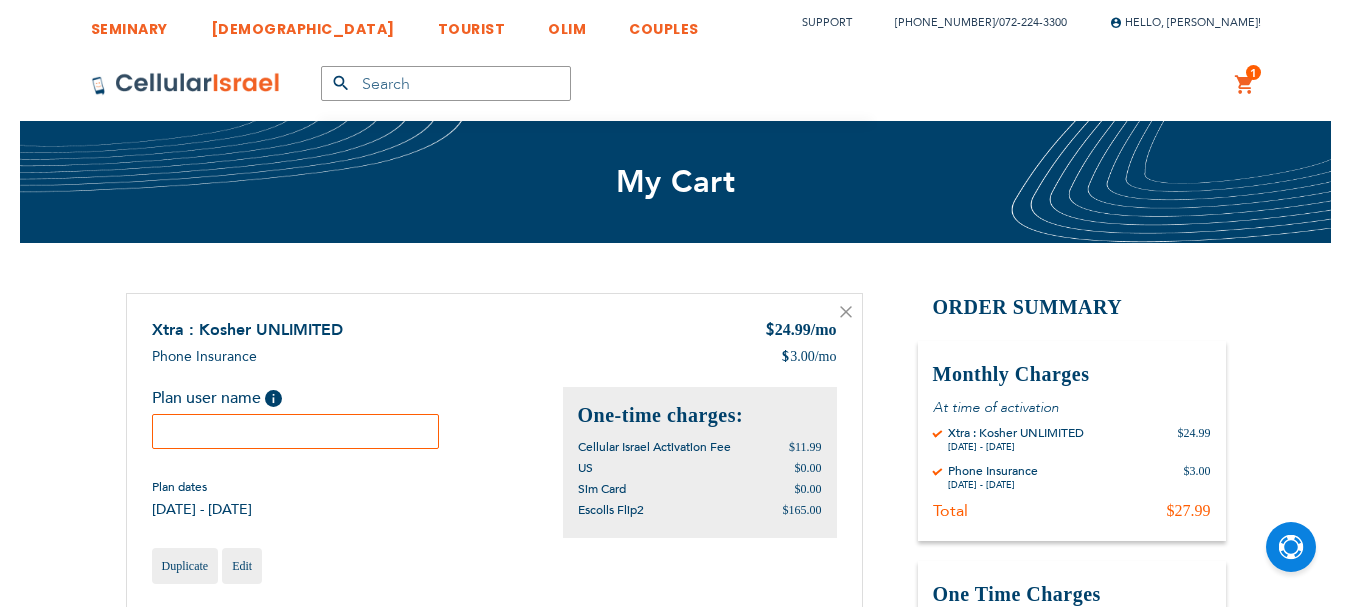 click at bounding box center (296, 431) 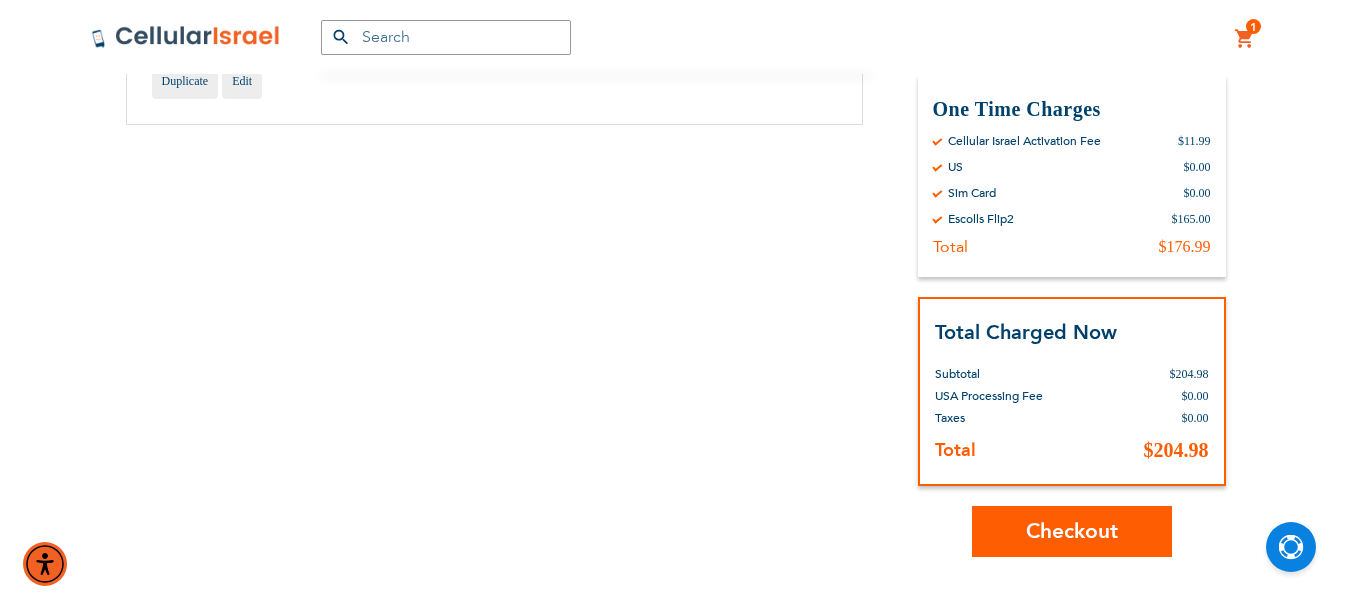 scroll, scrollTop: 600, scrollLeft: 0, axis: vertical 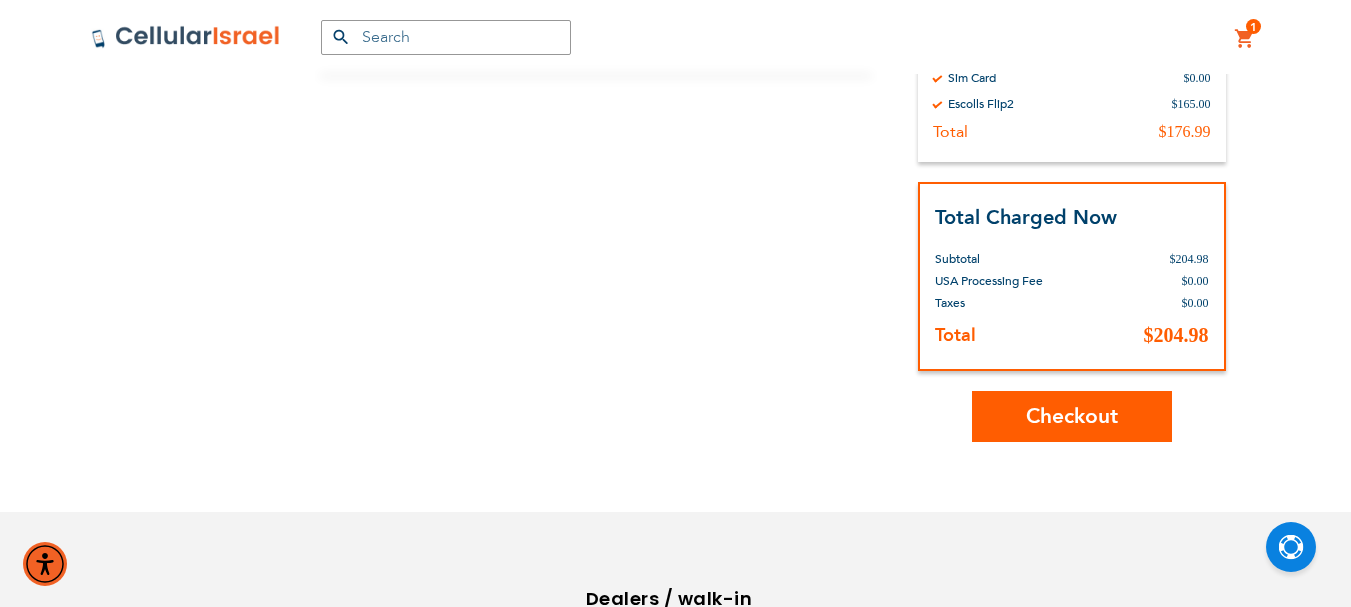 type on "Rivkah Tkatch" 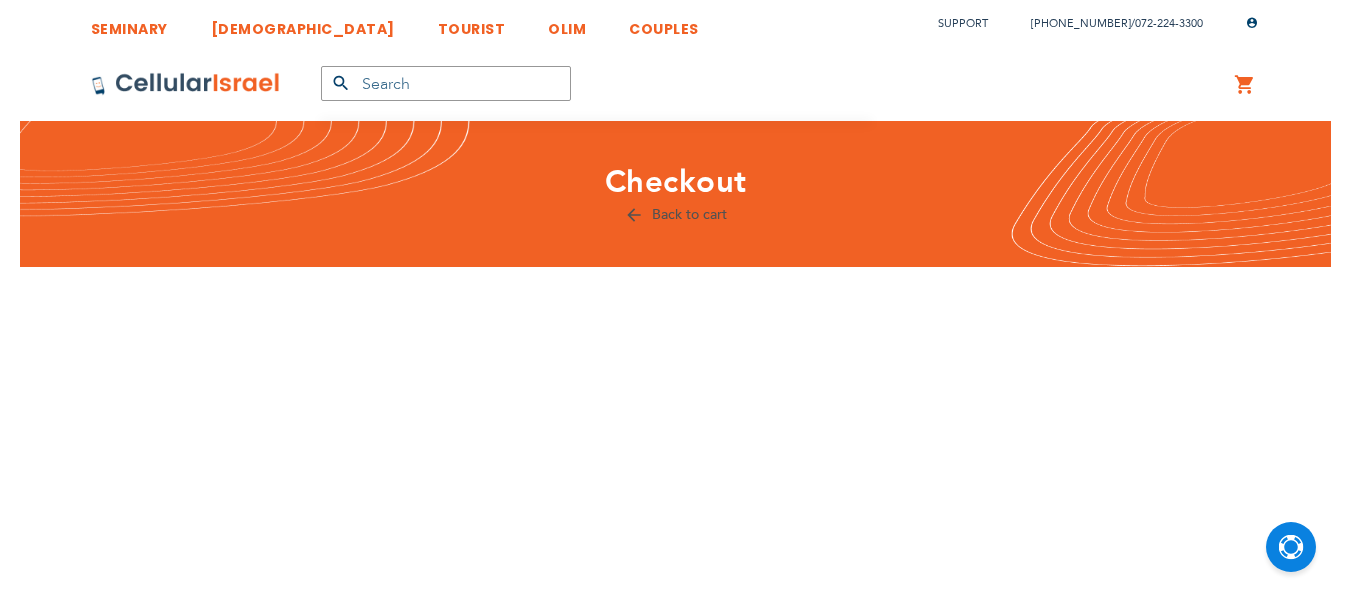 scroll, scrollTop: 0, scrollLeft: 0, axis: both 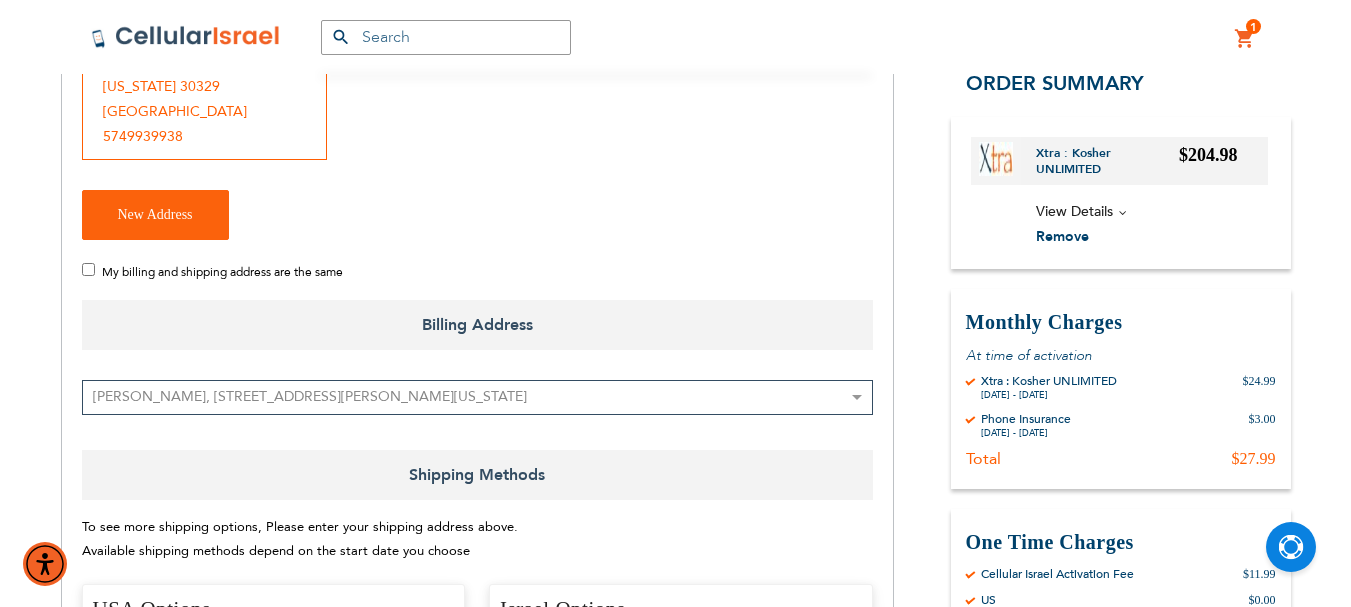 click on "My billing and shipping address are the same" at bounding box center [88, 269] 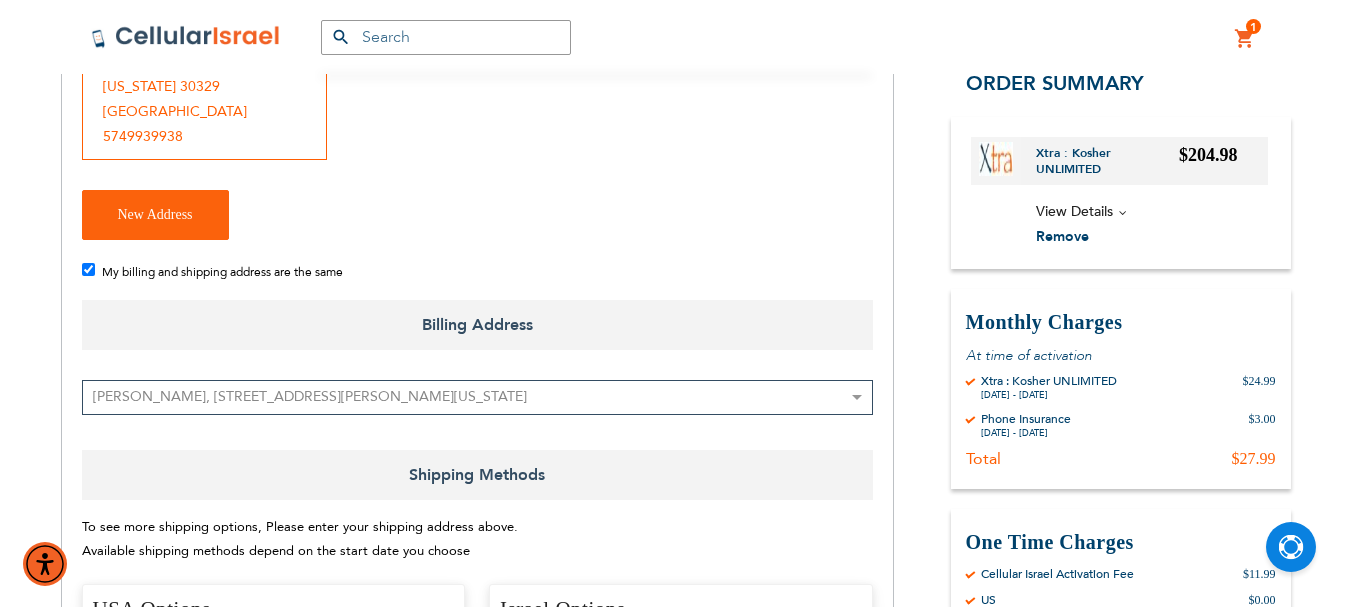 checkbox on "true" 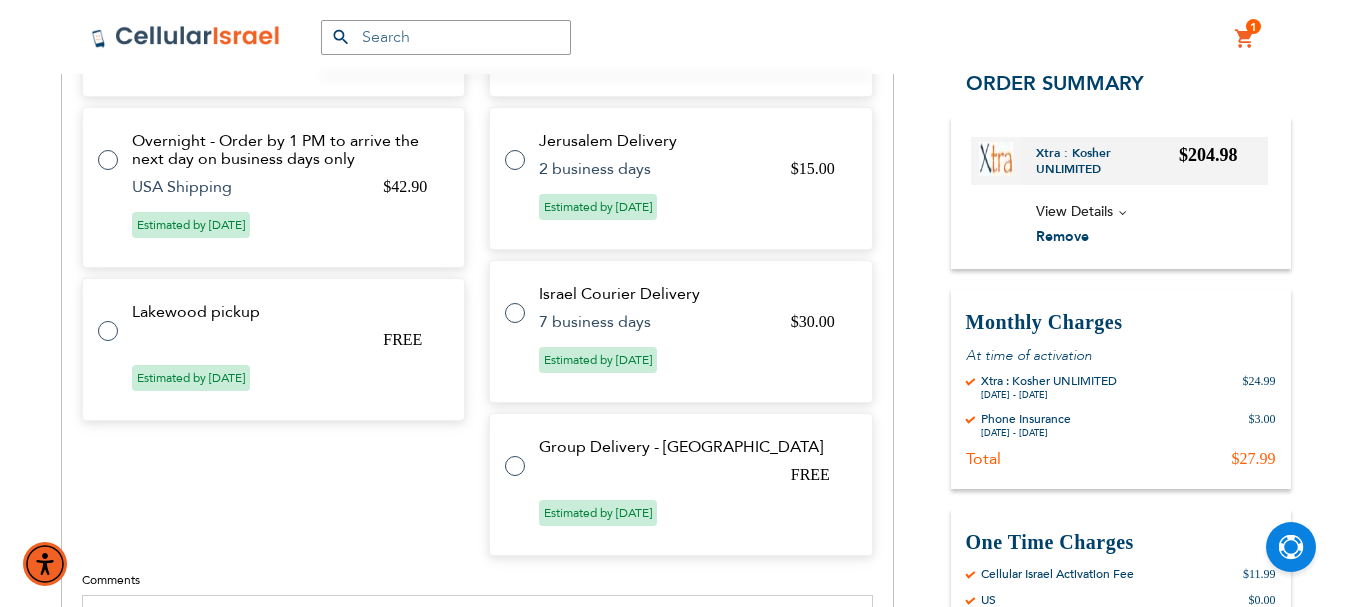 scroll, scrollTop: 1000, scrollLeft: 0, axis: vertical 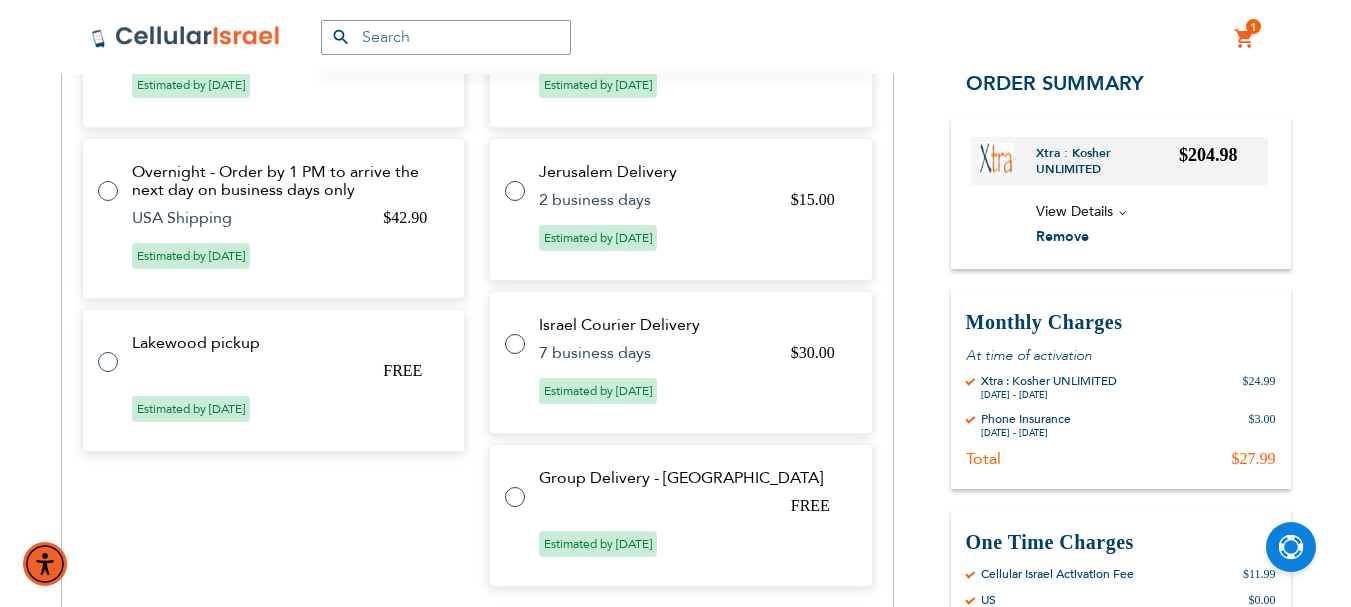 click at bounding box center [118, 350] 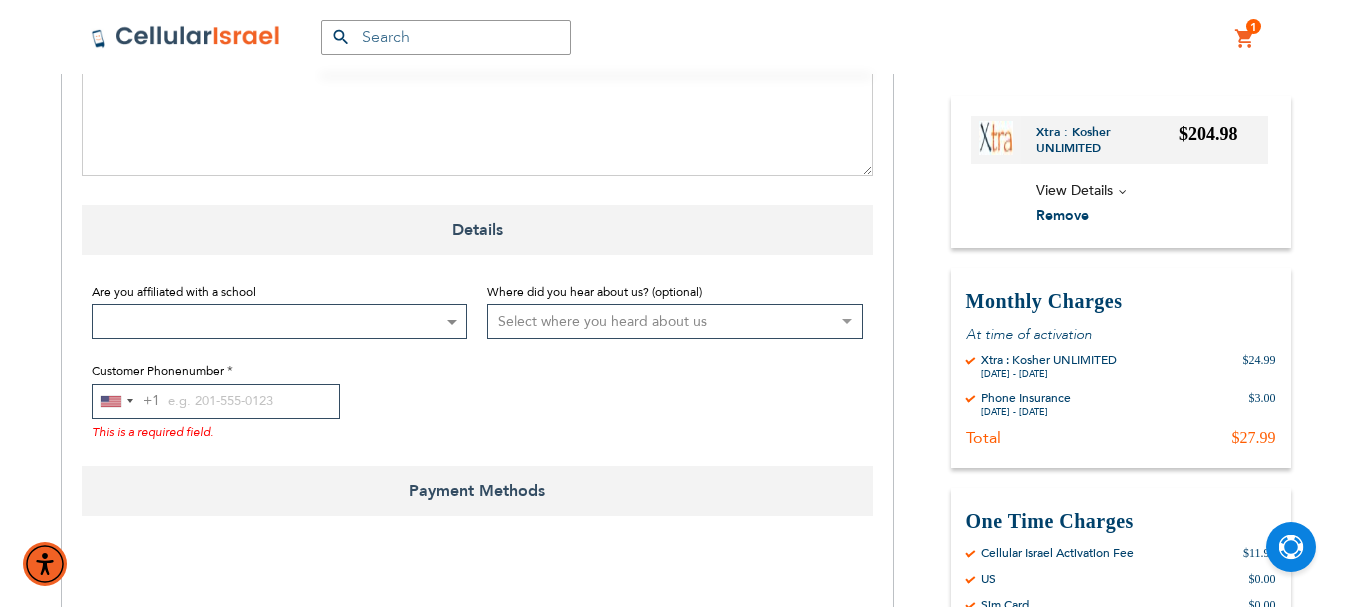 scroll, scrollTop: 1590, scrollLeft: 0, axis: vertical 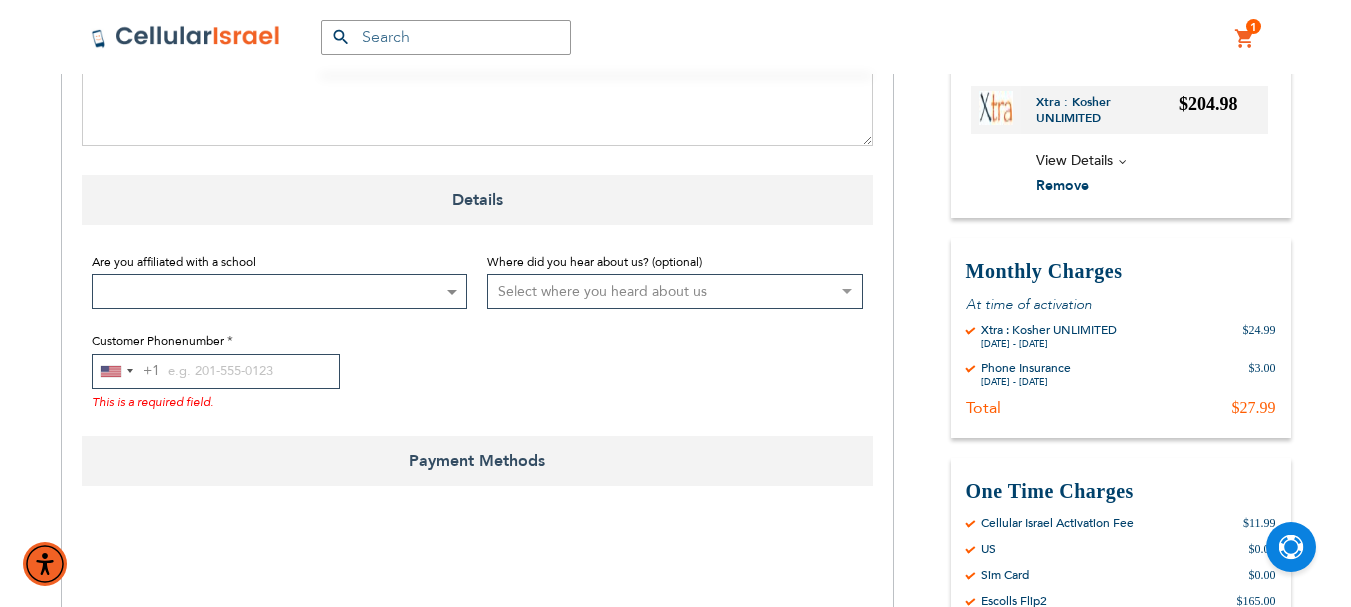 click at bounding box center (452, 292) 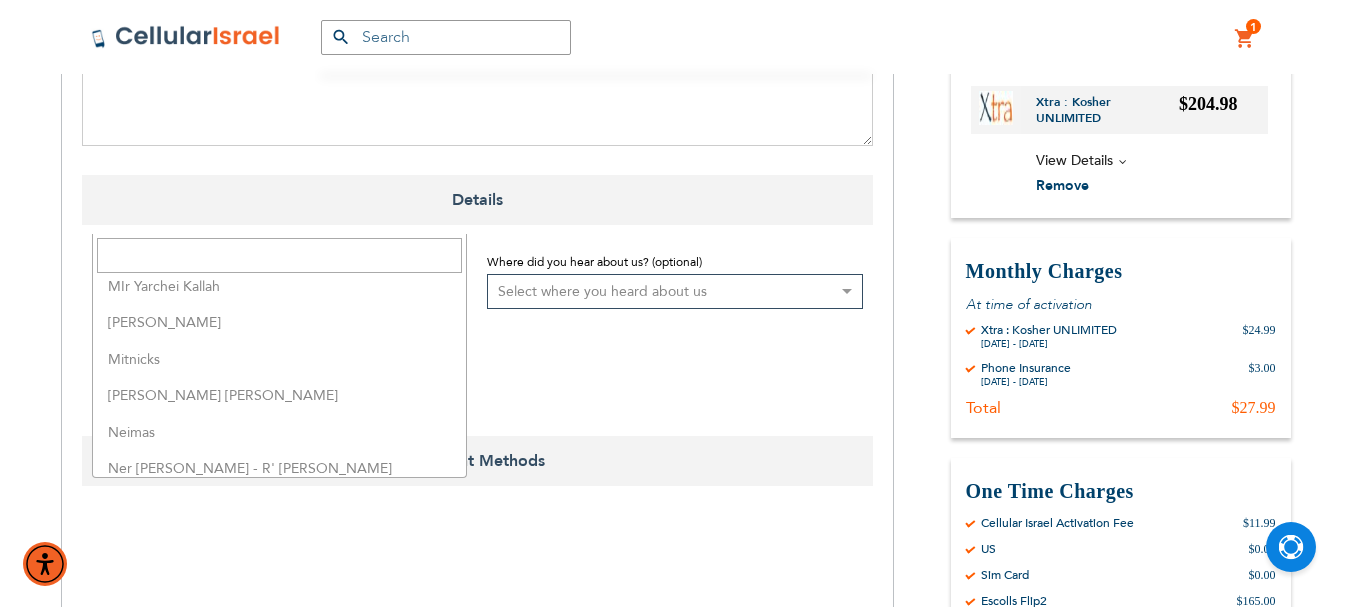 scroll, scrollTop: 3600, scrollLeft: 0, axis: vertical 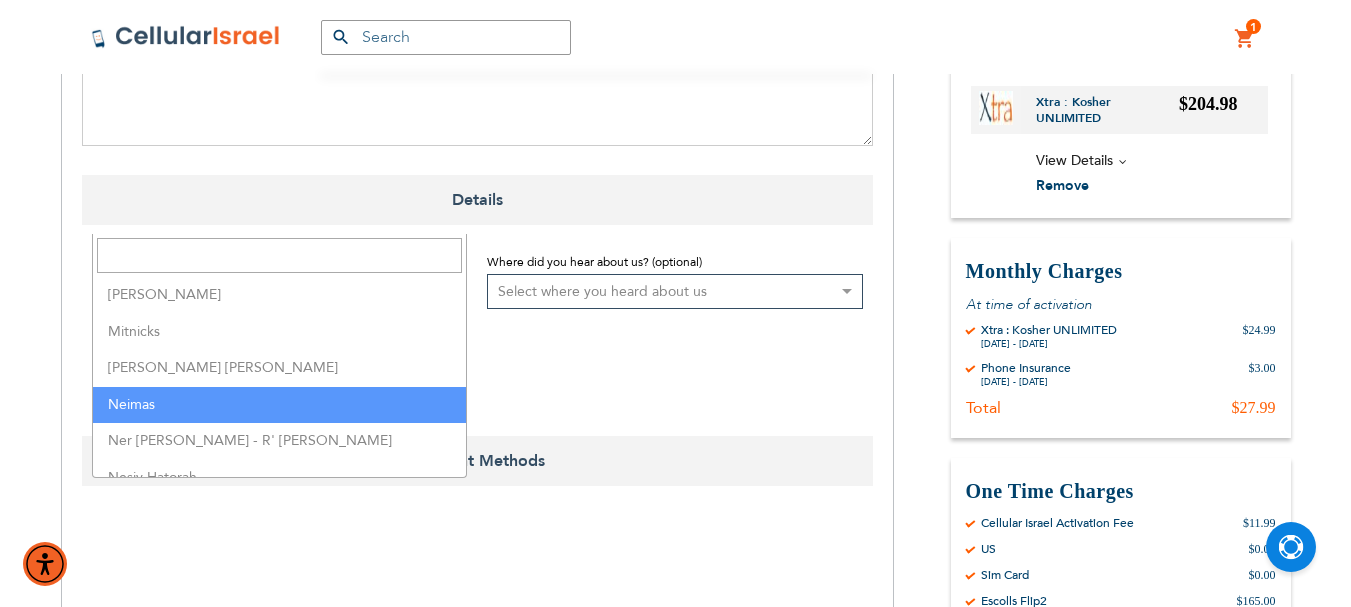 select on "222" 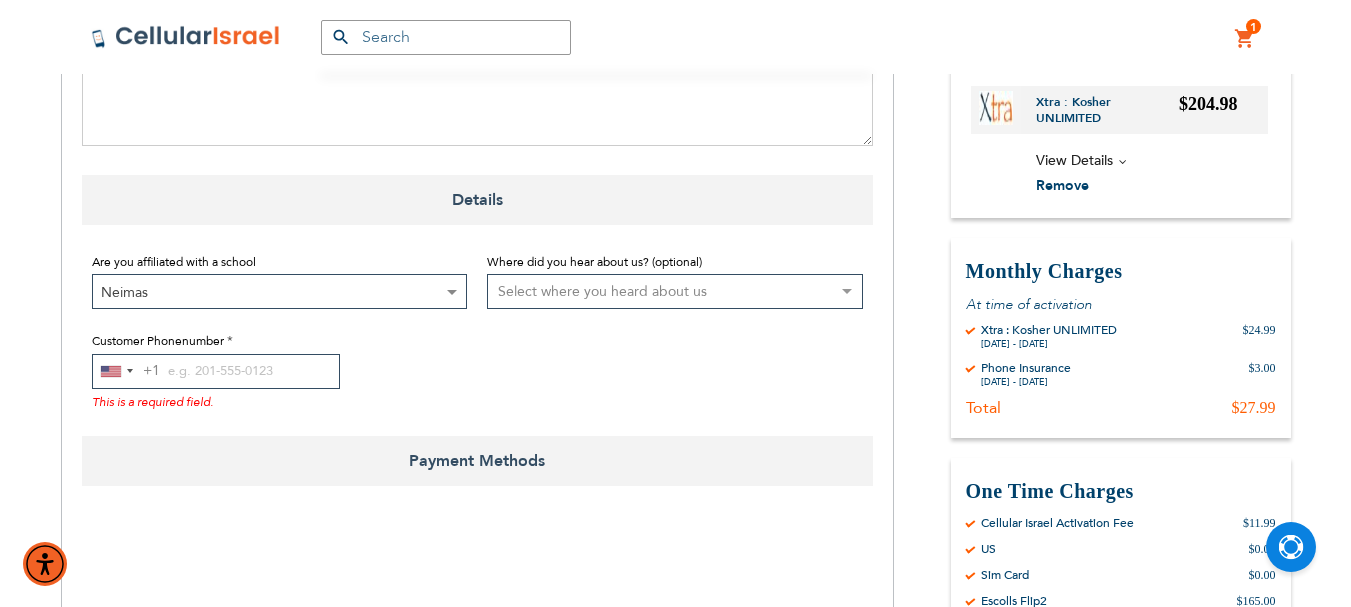 click on "Select where you heard about us Existing Customer Friend Other School/Group BP Kol Bramah Echo Torah Times Kol Haolam Kosher Trip Adviser bestfone ShukiPhone Kesher Cellular Nati Samet Planet Cell BP Graphics Newcomers Guide Kesher Cellular HCC Pen Masa Umatan Ezras Achim calendar Lakewood Directory Hamodia Online Yeshiva store Vacation Jerusalem Gedalya Berlin Best Sim Nati Jewish Pocket Guide Jewish Business Directory Whats Doing in Waterbury Mrs. Libby Cohen Best Sim Online Search Lebovitz Gilbert Chaim Perlow Shimmy Birnhack Nefesh Bnefesh" at bounding box center (675, 291) 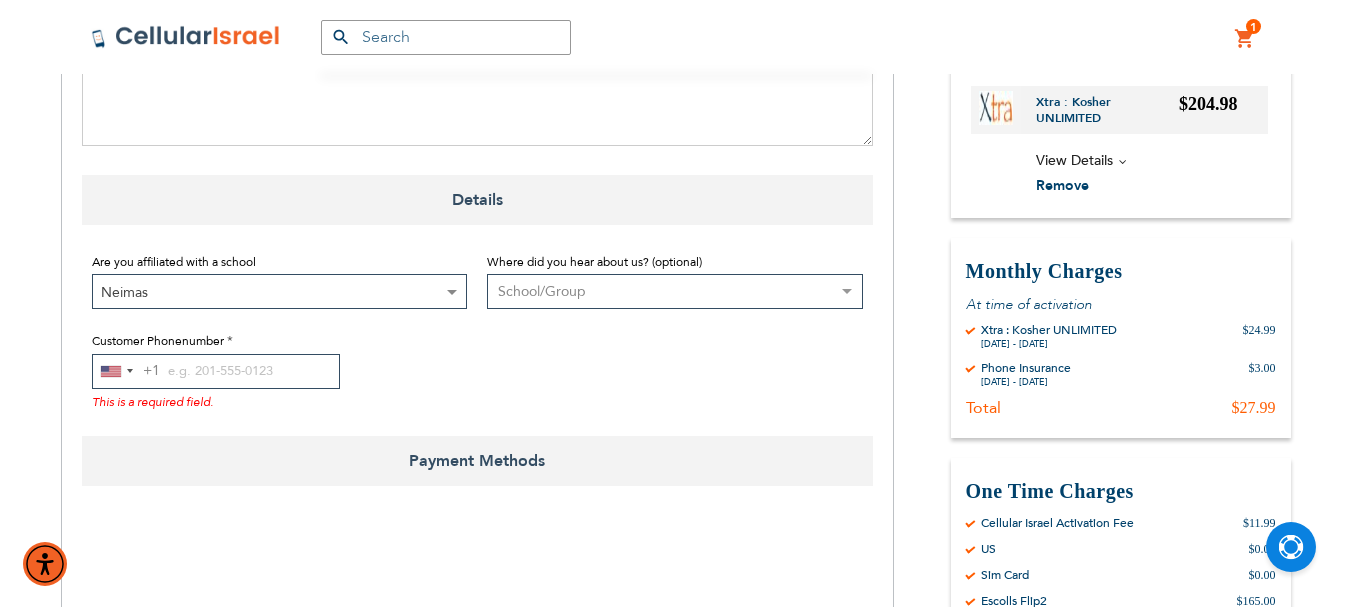 click on "Select where you heard about us Existing Customer Friend Other School/Group BP Kol Bramah Echo Torah Times Kol Haolam Kosher Trip Adviser bestfone ShukiPhone Kesher Cellular Nati Samet Planet Cell BP Graphics Newcomers Guide Kesher Cellular HCC Pen Masa Umatan Ezras Achim calendar Lakewood Directory Hamodia Online Yeshiva store Vacation Jerusalem Gedalya Berlin Best Sim Nati Jewish Pocket Guide Jewish Business Directory Whats Doing in Waterbury Mrs. Libby Cohen Best Sim Online Search Lebovitz Gilbert Chaim Perlow Shimmy Birnhack Nefesh Bnefesh" at bounding box center [675, 291] 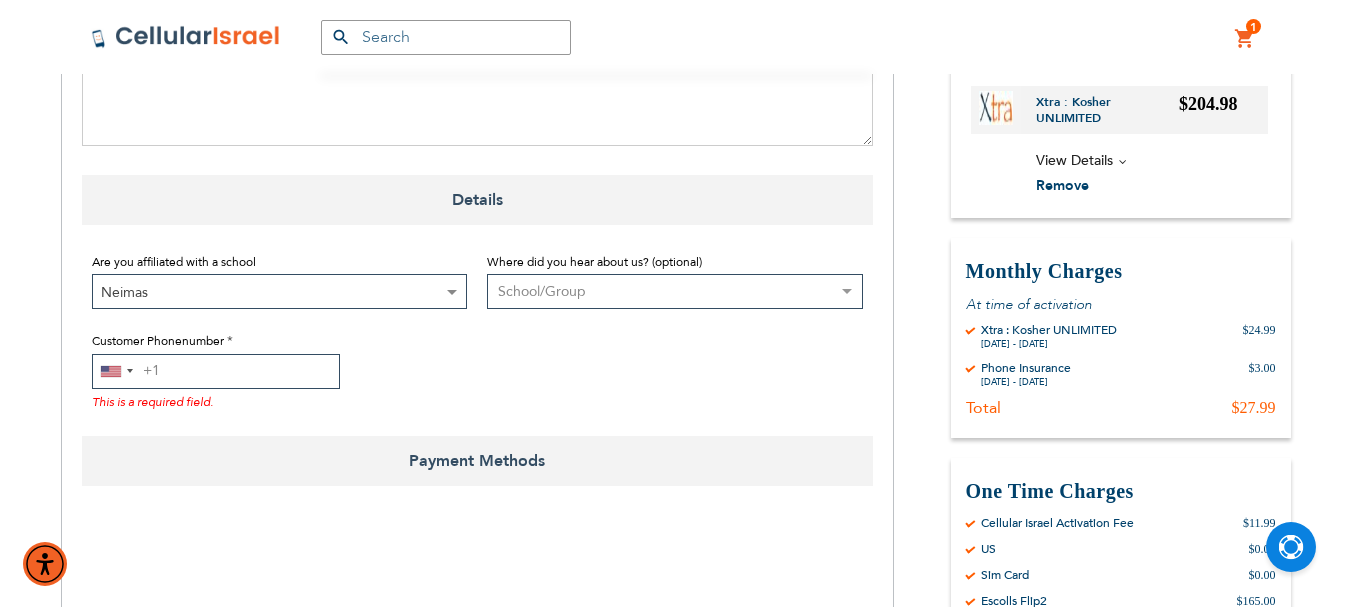 click on "Customer Phonenumber" at bounding box center (216, 371) 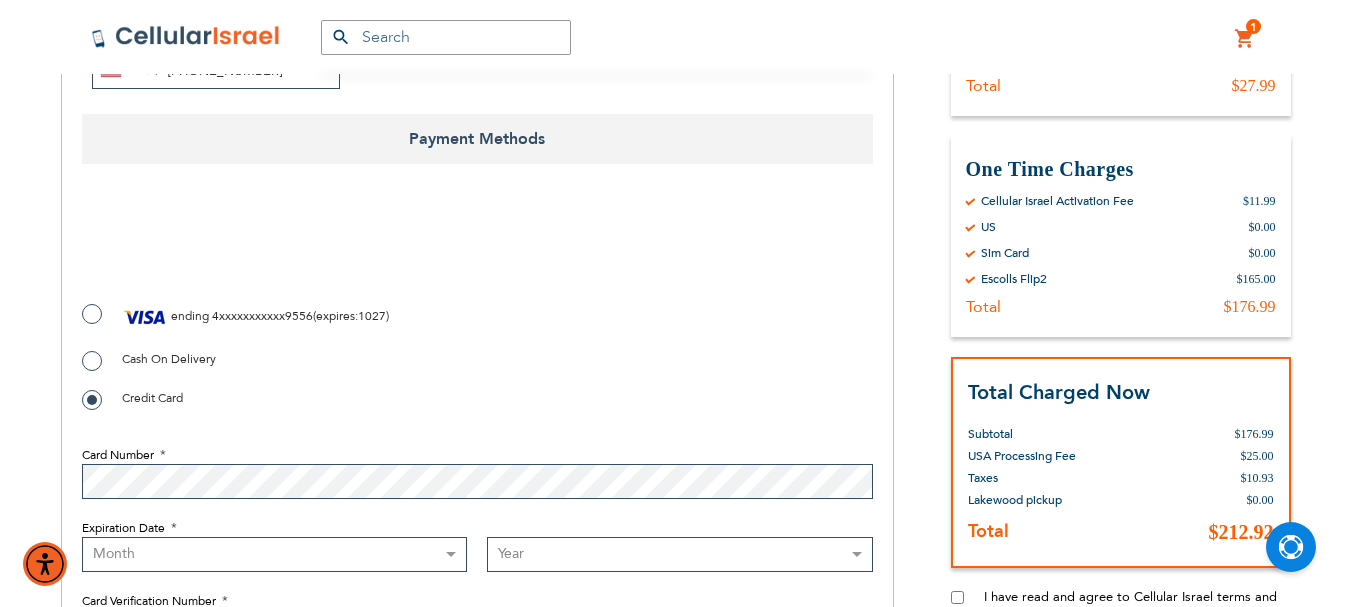 scroll, scrollTop: 1990, scrollLeft: 0, axis: vertical 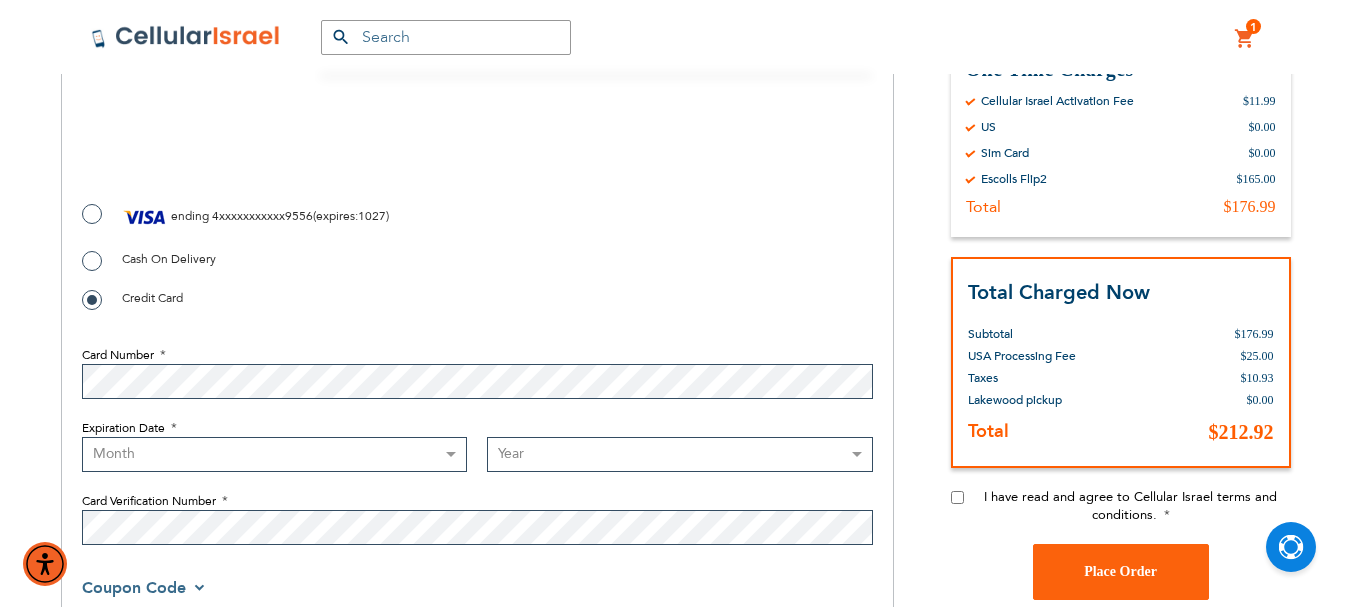 type on "574-993-9938" 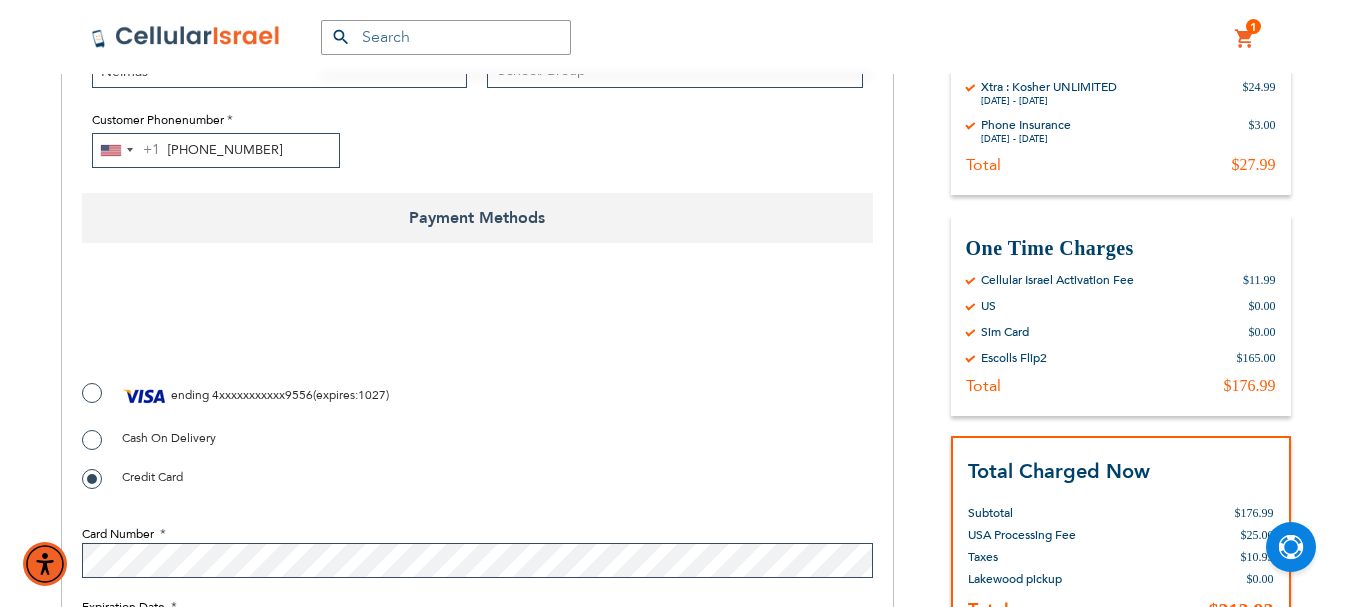 scroll, scrollTop: 1790, scrollLeft: 0, axis: vertical 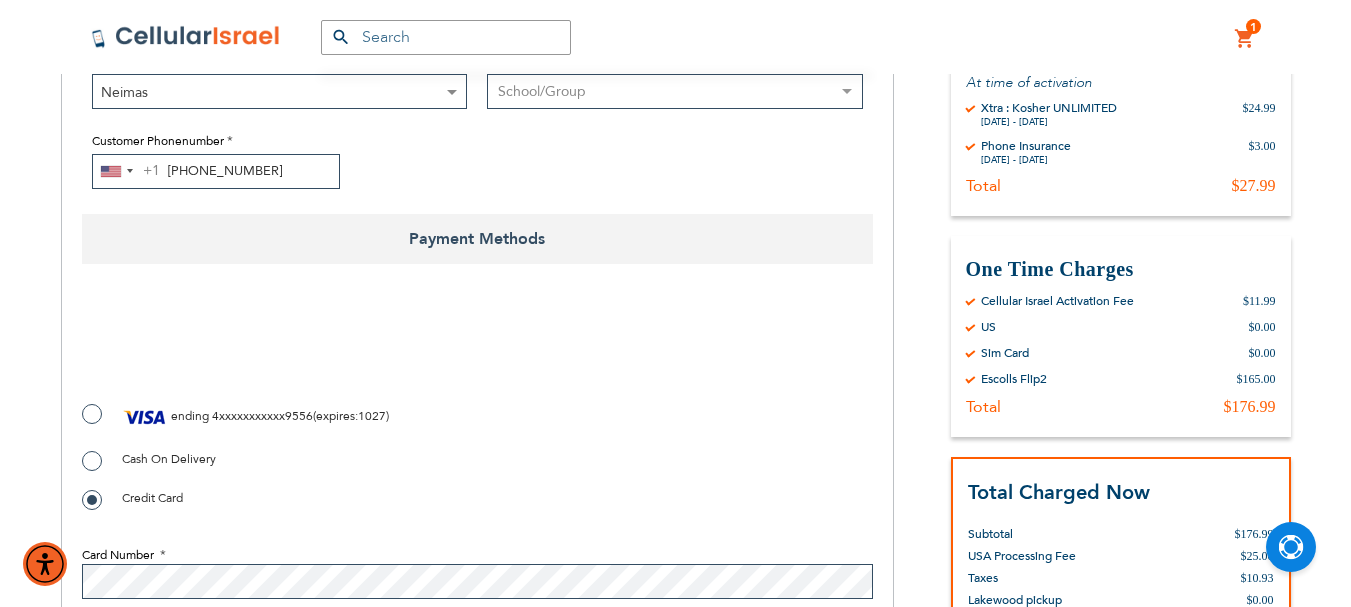 checkbox on "true" 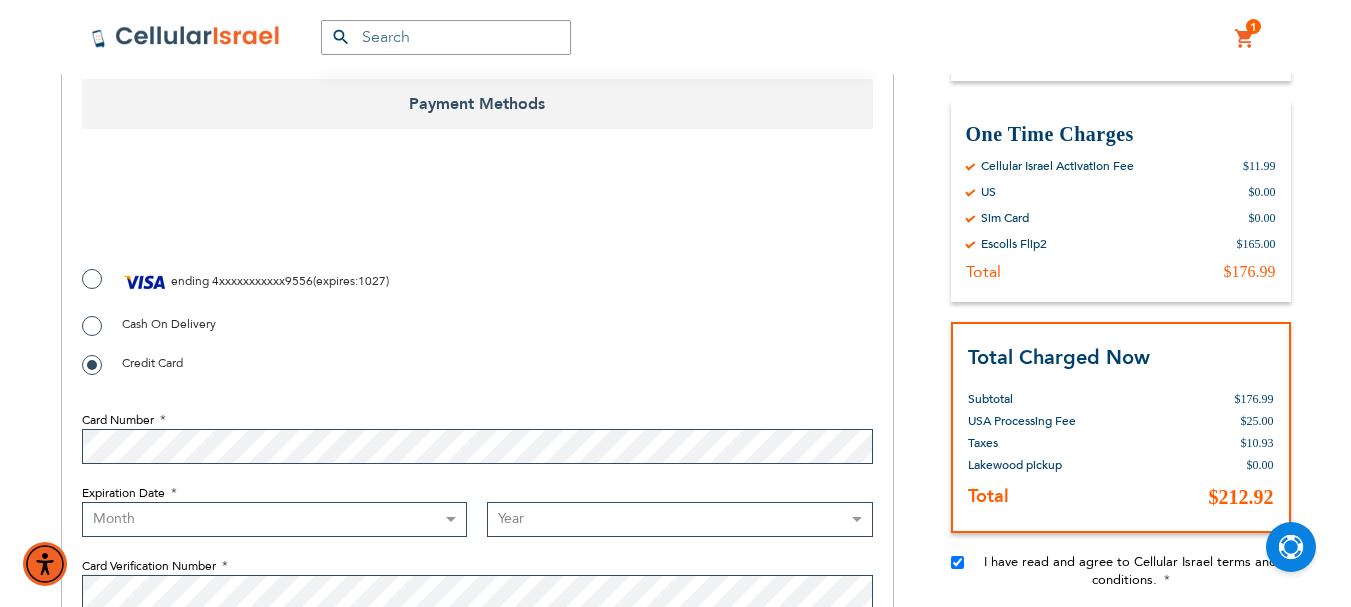 scroll, scrollTop: 1890, scrollLeft: 0, axis: vertical 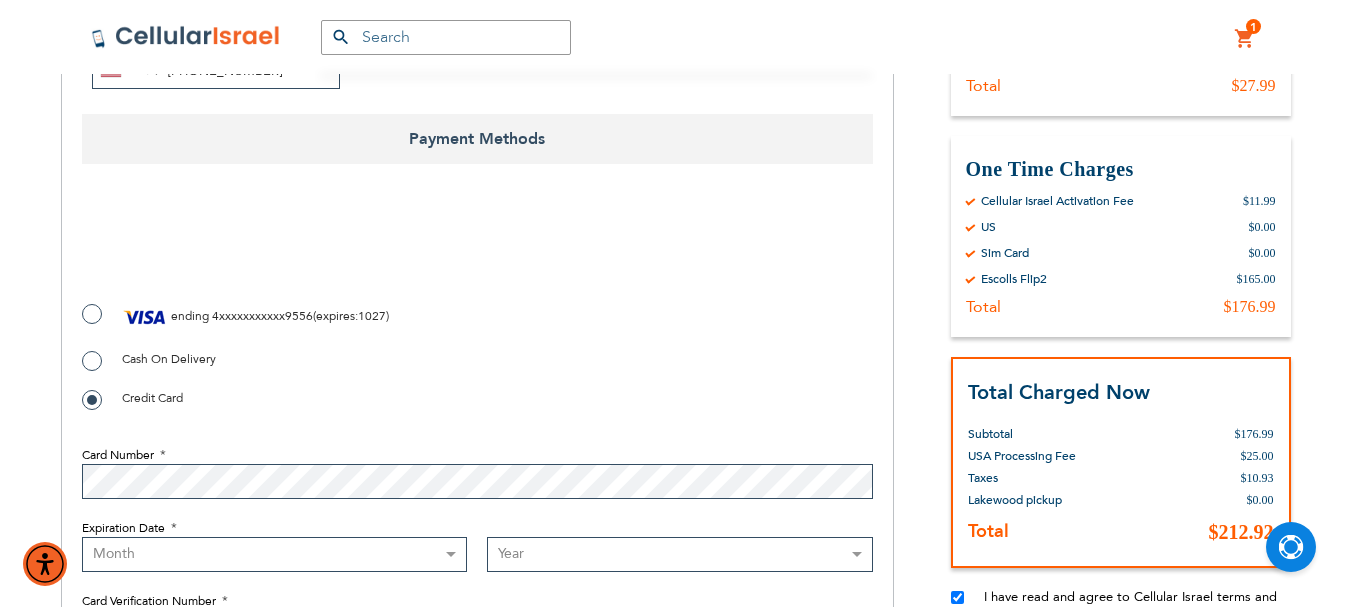 click on "ending
4xxxxxxxxxxx9556
(
expires :
1027
)" at bounding box center (235, 317) 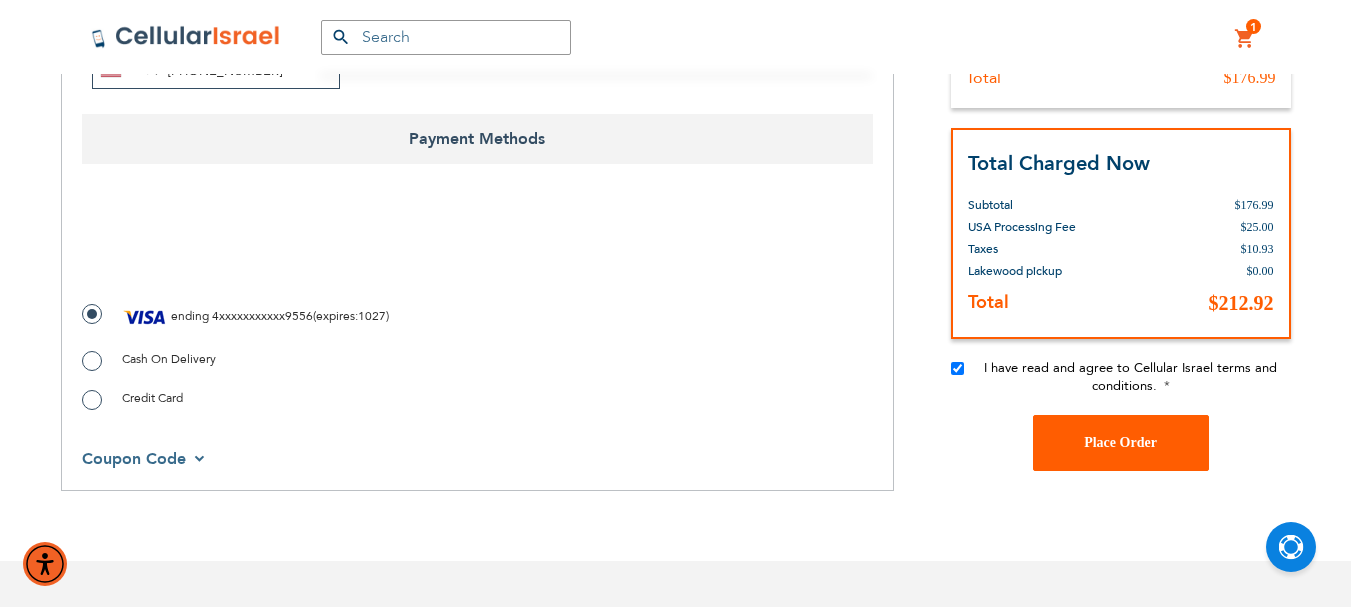 click on "Place Order" at bounding box center [1120, 442] 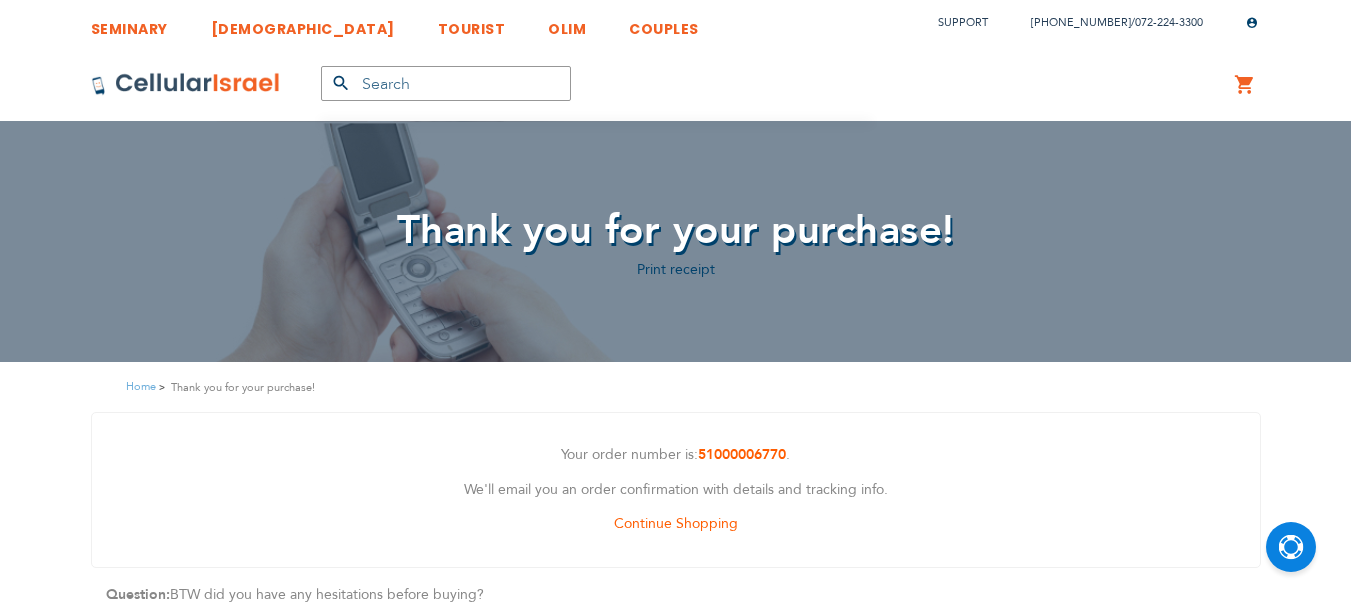 scroll, scrollTop: 0, scrollLeft: 0, axis: both 